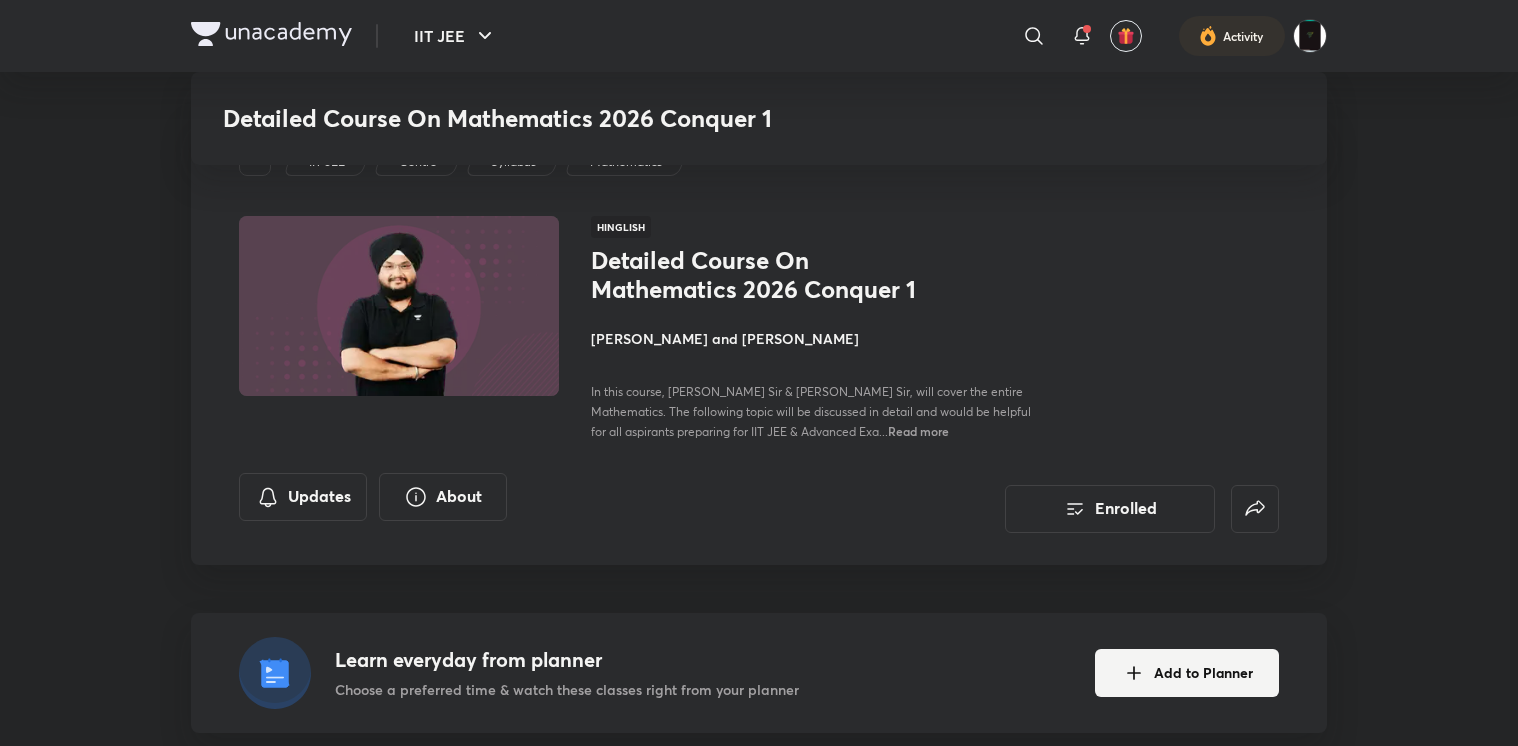 scroll, scrollTop: 10324, scrollLeft: 0, axis: vertical 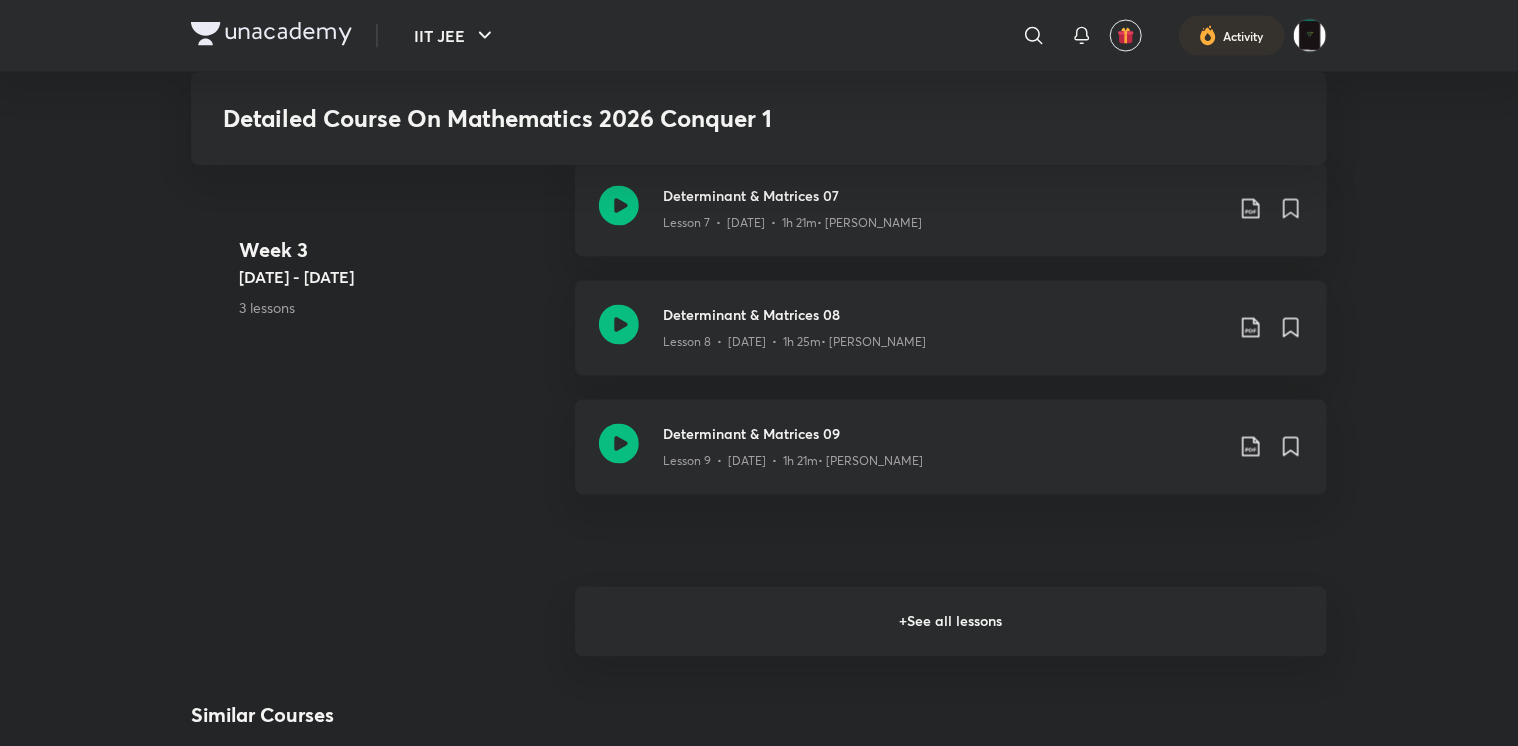 click on "+  See all lessons" at bounding box center (951, 622) 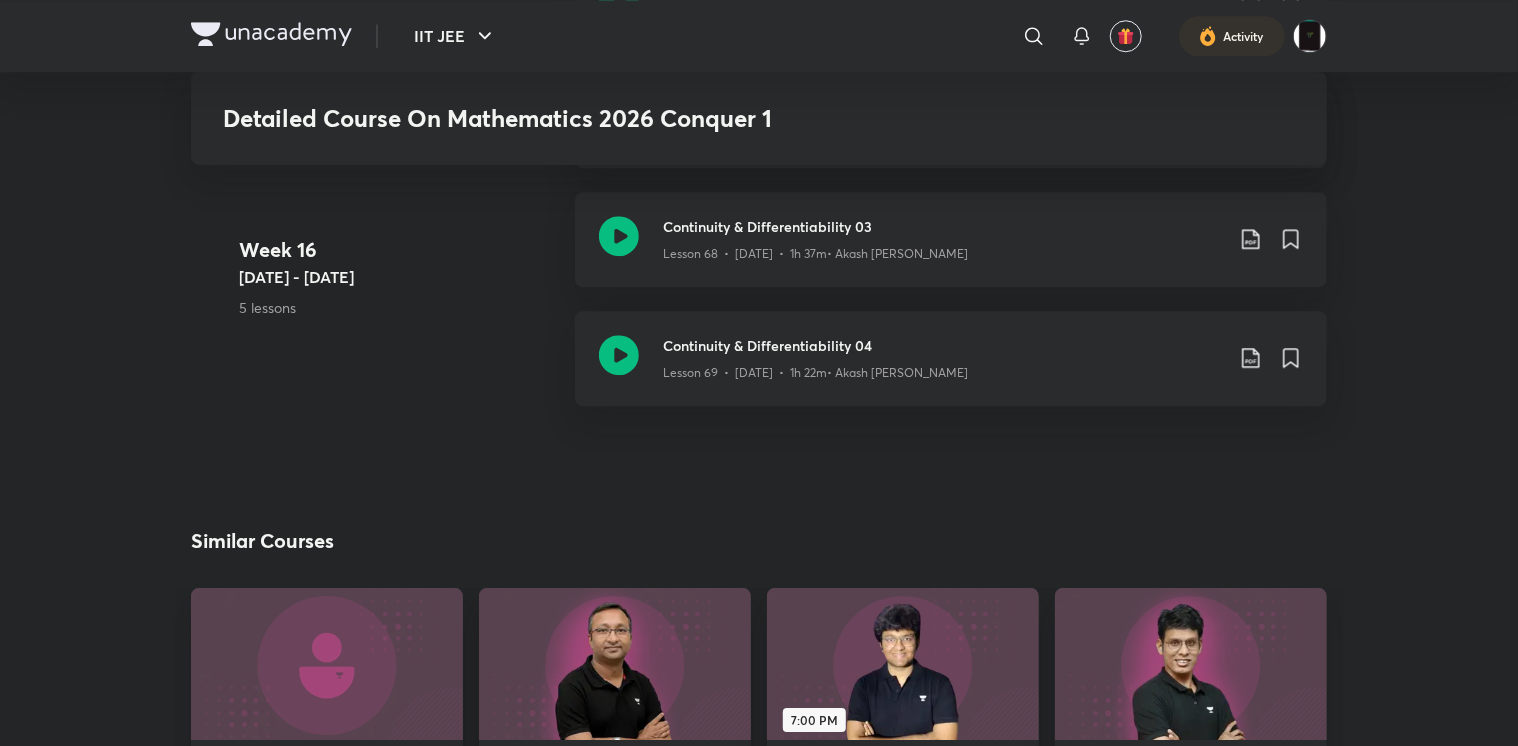 scroll, scrollTop: 10464, scrollLeft: 0, axis: vertical 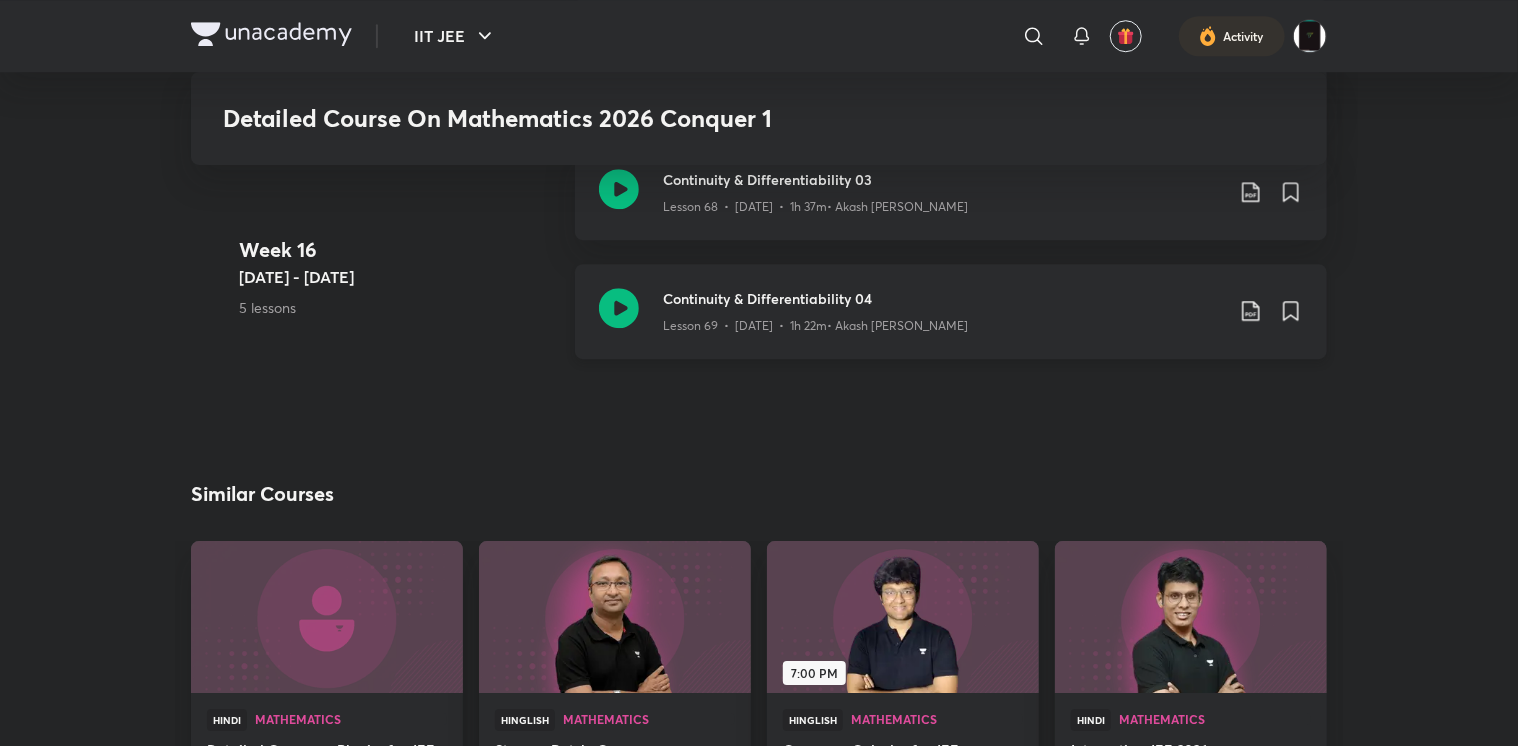 click on "Lesson 69  •  Jul 11  •  1h 22m    •  Akash Ashish Gautama" at bounding box center (815, -9613) 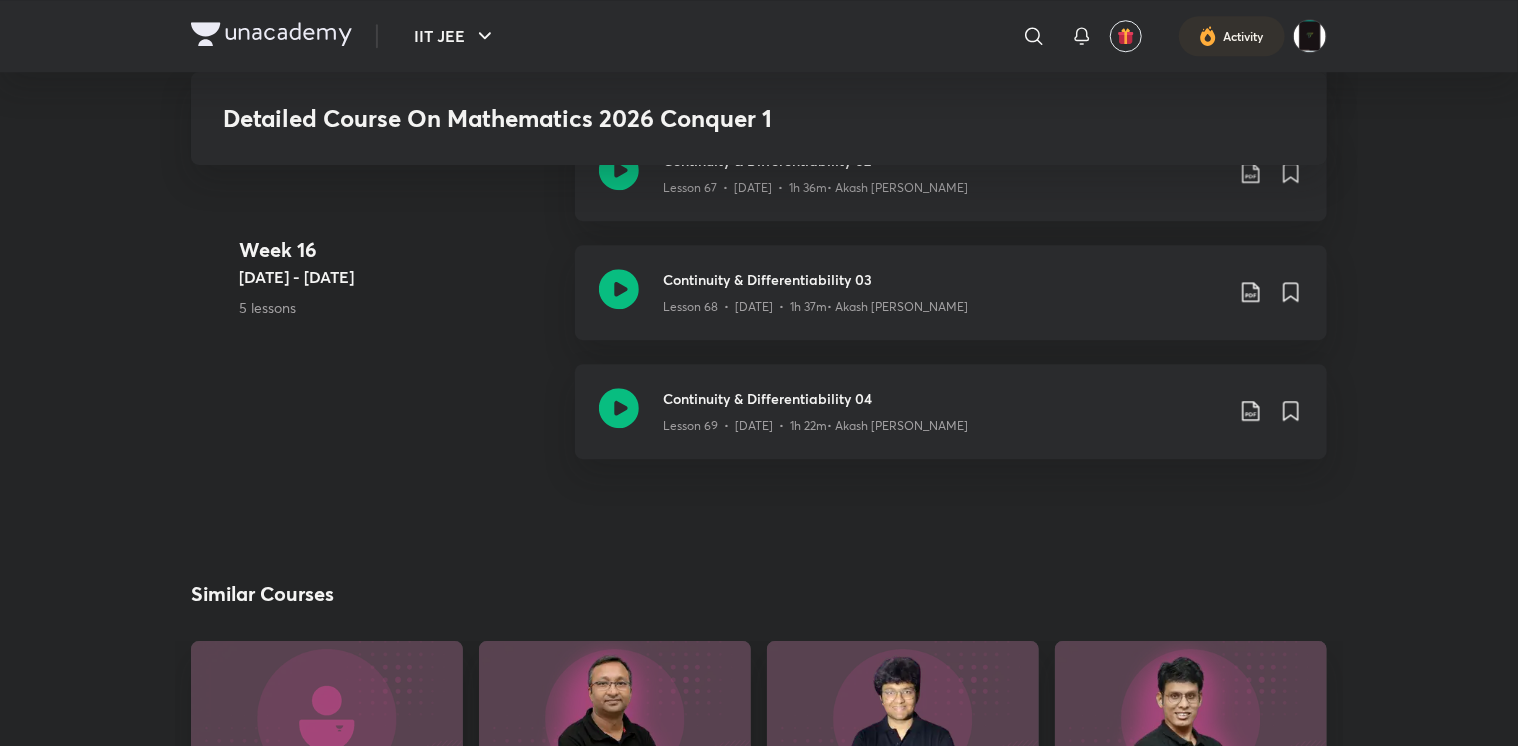 scroll, scrollTop: 10346, scrollLeft: 0, axis: vertical 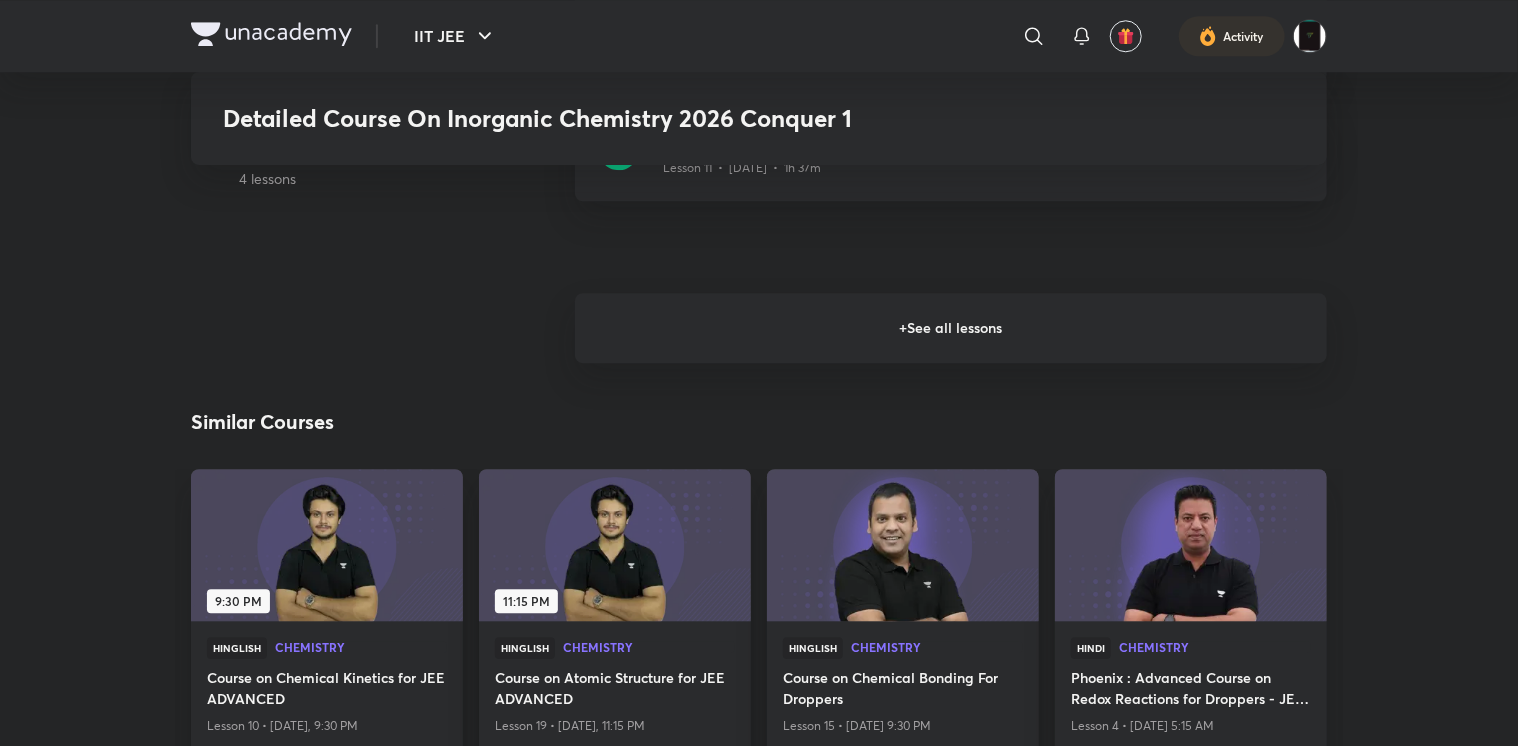 click on "+  See all lessons" at bounding box center (951, 328) 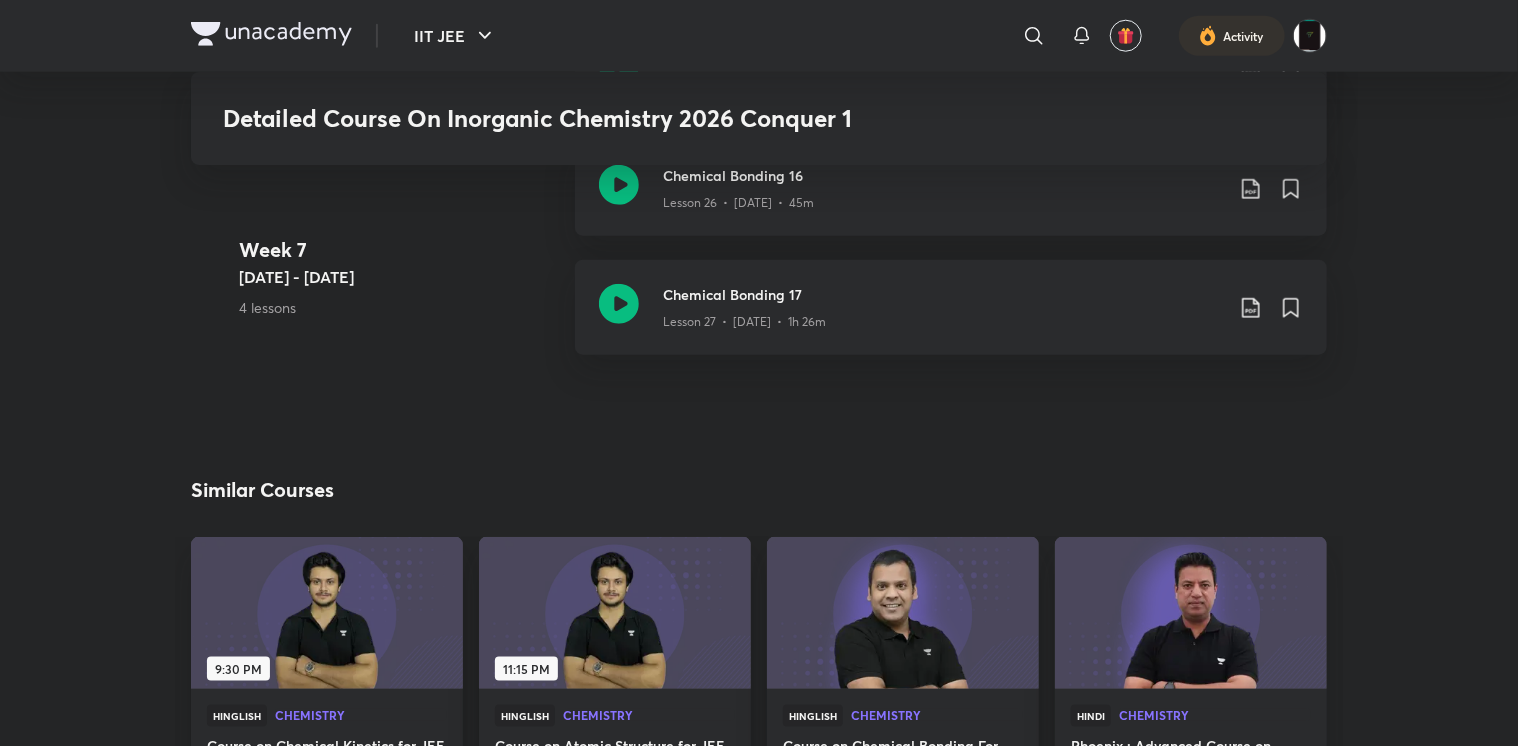 scroll, scrollTop: 4861, scrollLeft: 0, axis: vertical 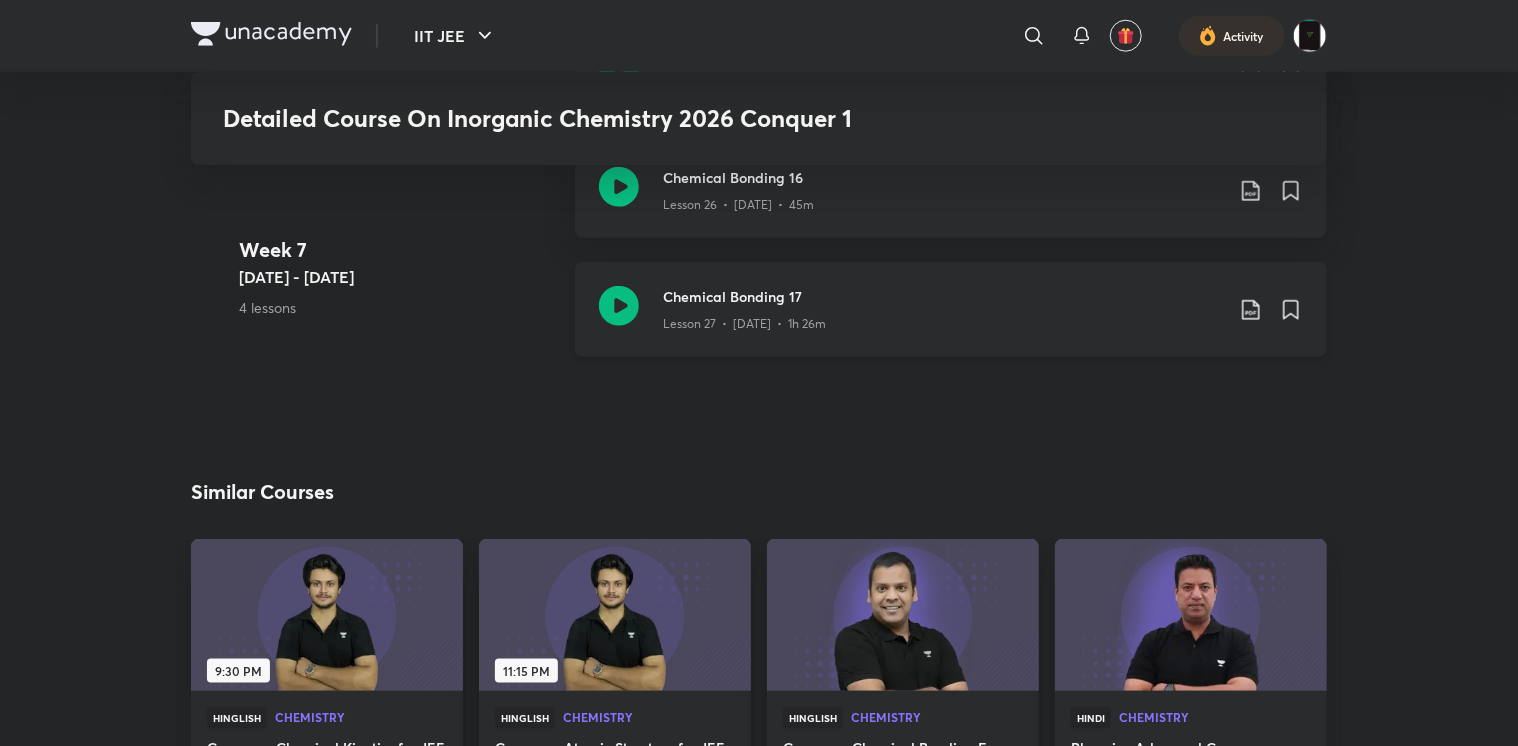 click on "Chemical Bonding 17 Lesson 27  •  [DATE]  •  1h 26m" at bounding box center [951, 309] 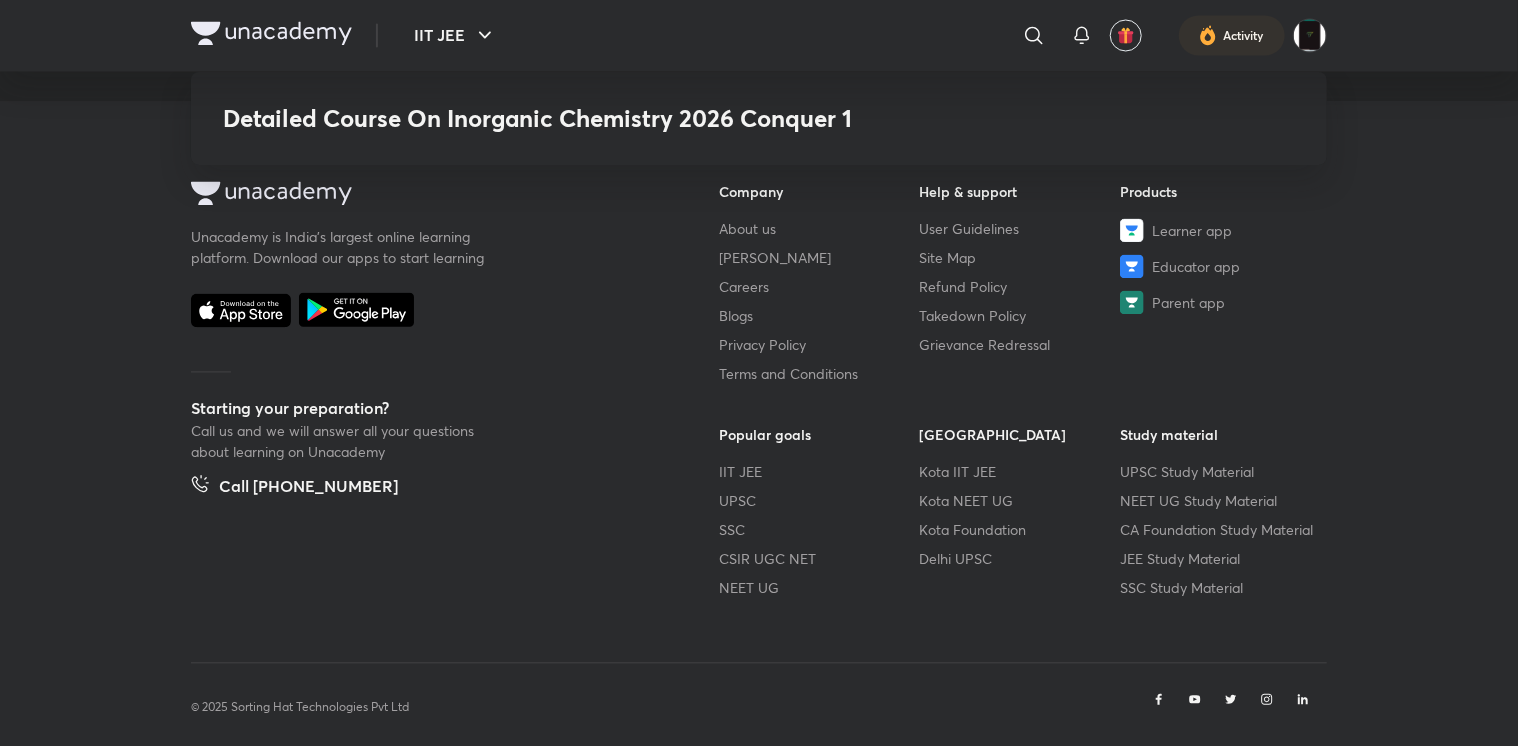 scroll, scrollTop: 5707, scrollLeft: 0, axis: vertical 